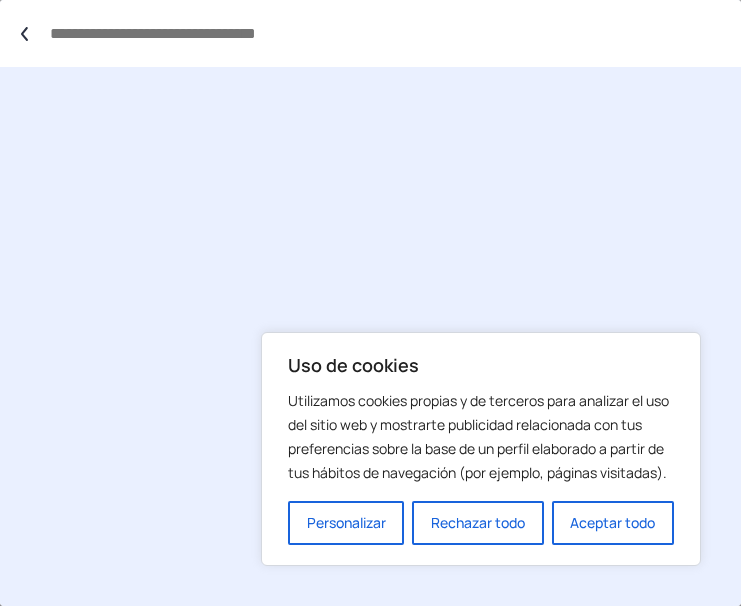scroll, scrollTop: 0, scrollLeft: 0, axis: both 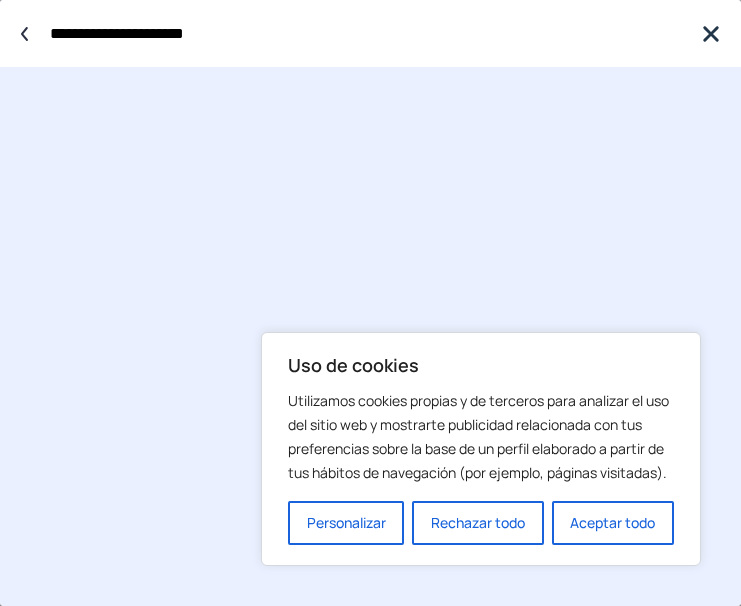 click on "**********" at bounding box center [365, 33] 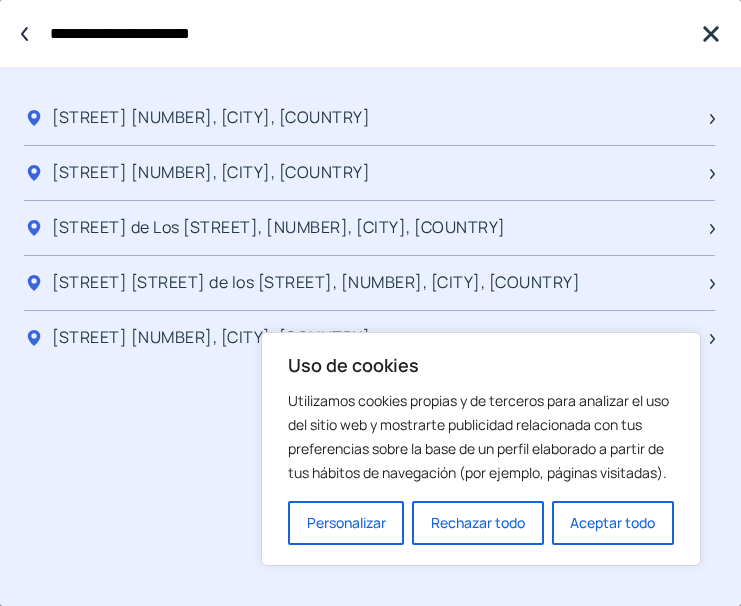 type on "**********" 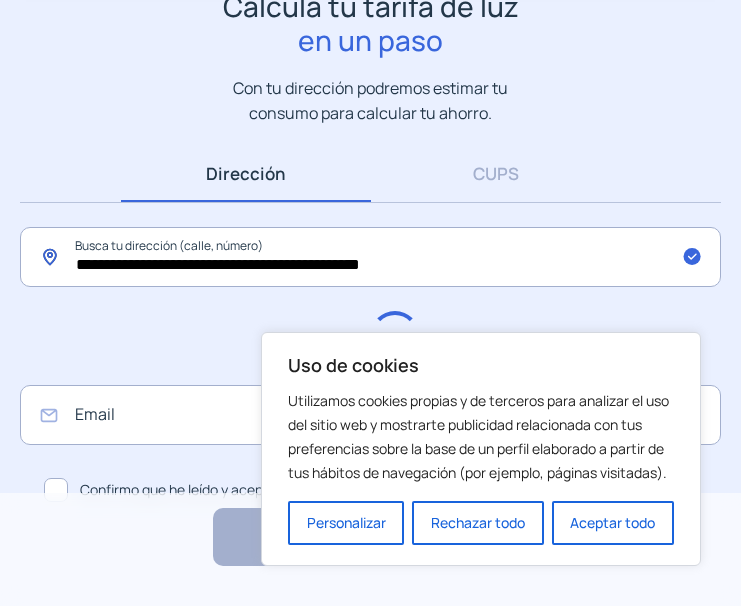 scroll, scrollTop: 196, scrollLeft: 0, axis: vertical 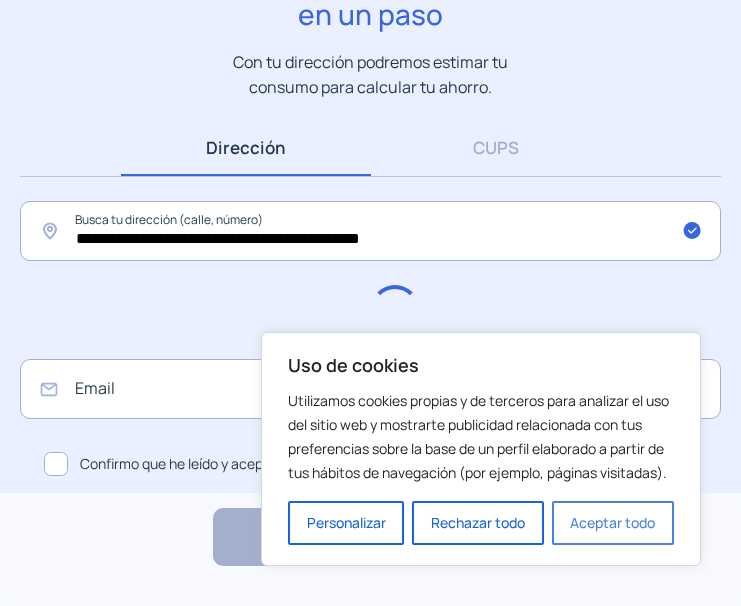 click on "Aceptar todo" at bounding box center (613, 523) 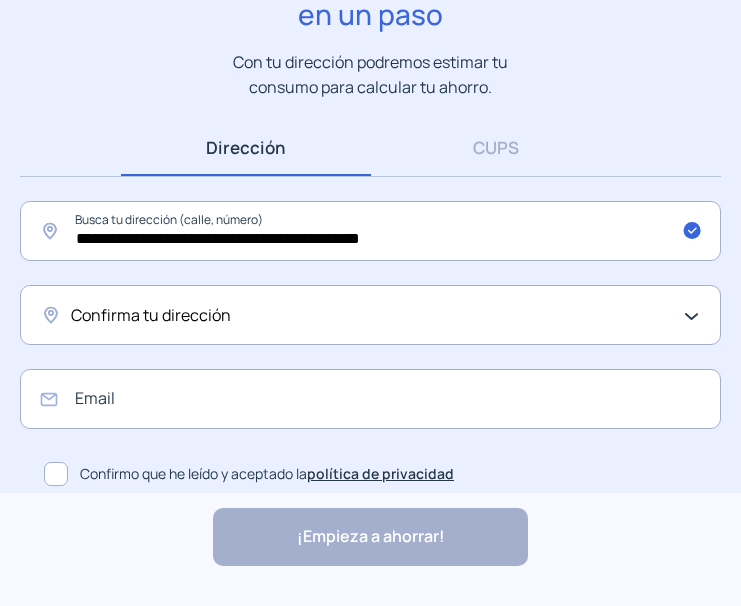 click on "Confirma tu dirección" 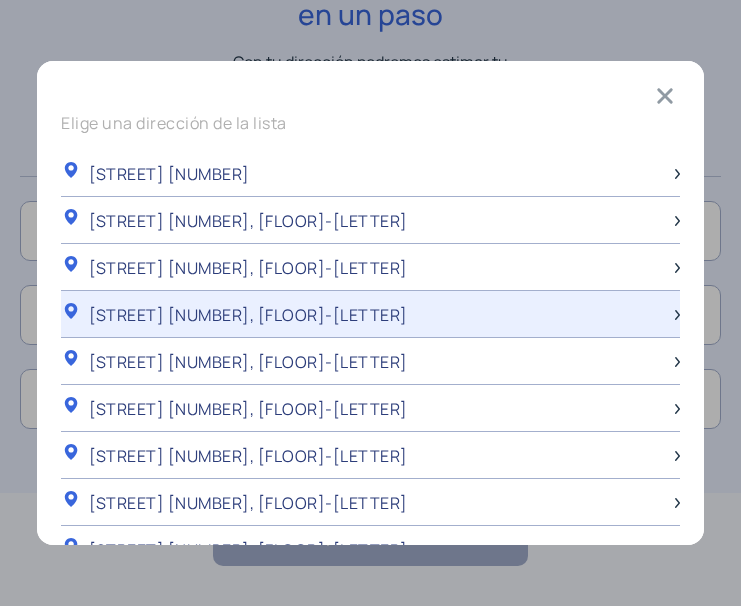 click on "[STREET] [NUMBER], [FLOOR]-[LETTER]" at bounding box center (248, 315) 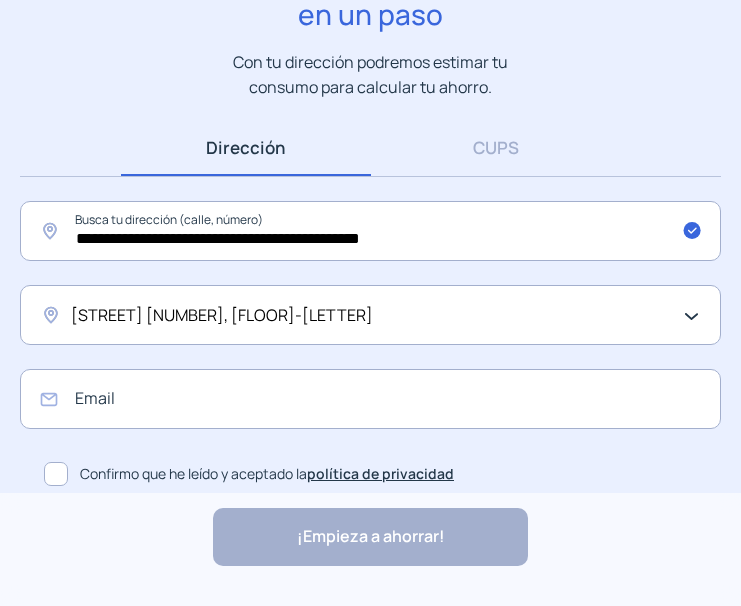 scroll, scrollTop: 206, scrollLeft: 0, axis: vertical 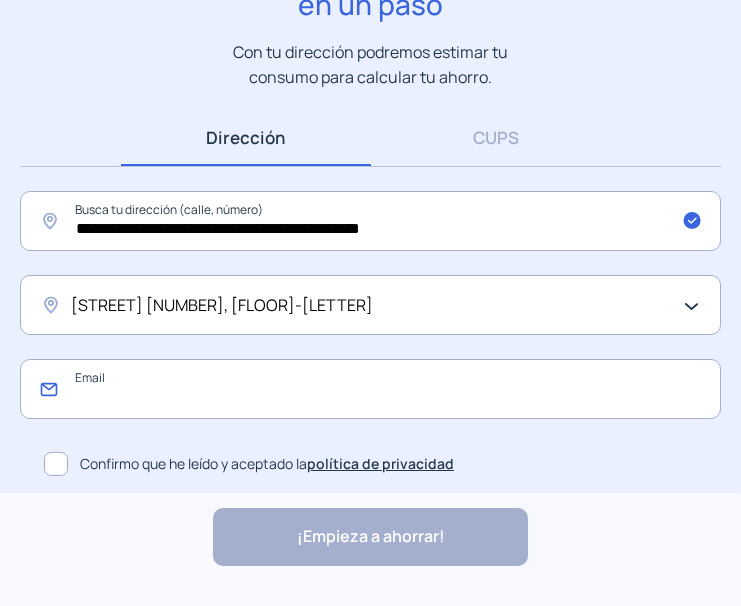 click 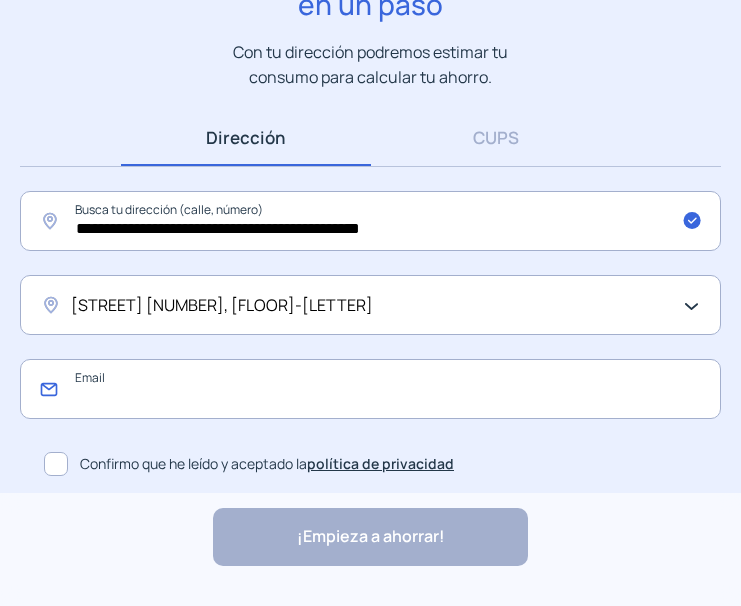 type on "*" 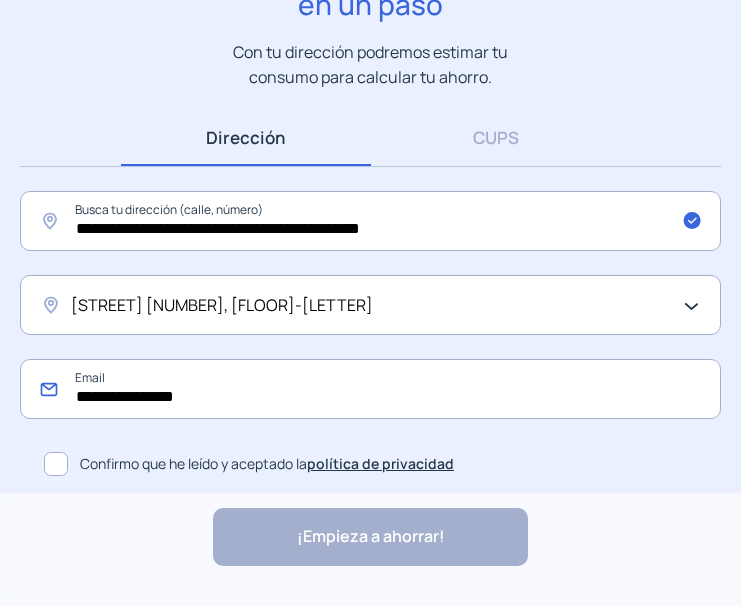 type on "**********" 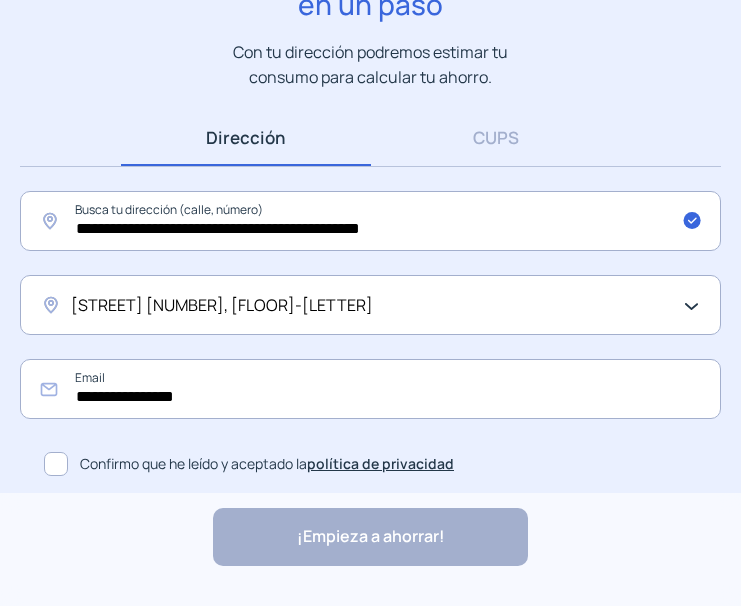 click 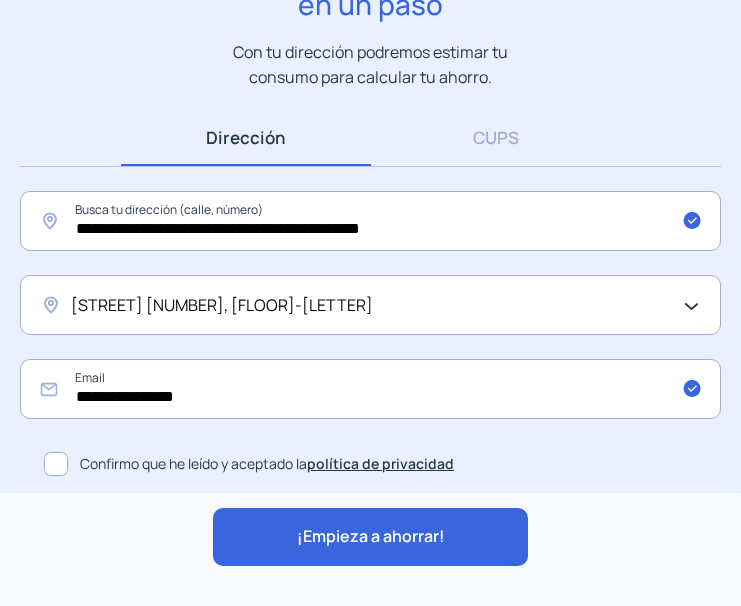 click on "¡Empieza a ahorrar!" 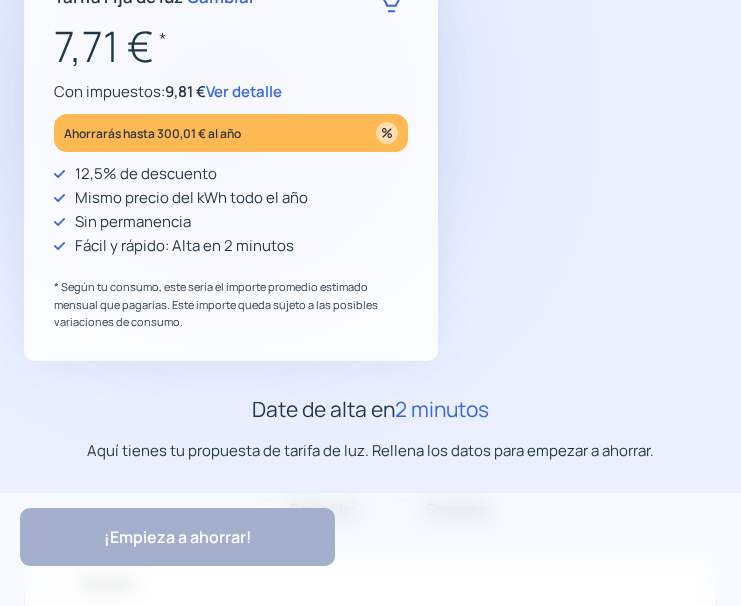 type on "**********" 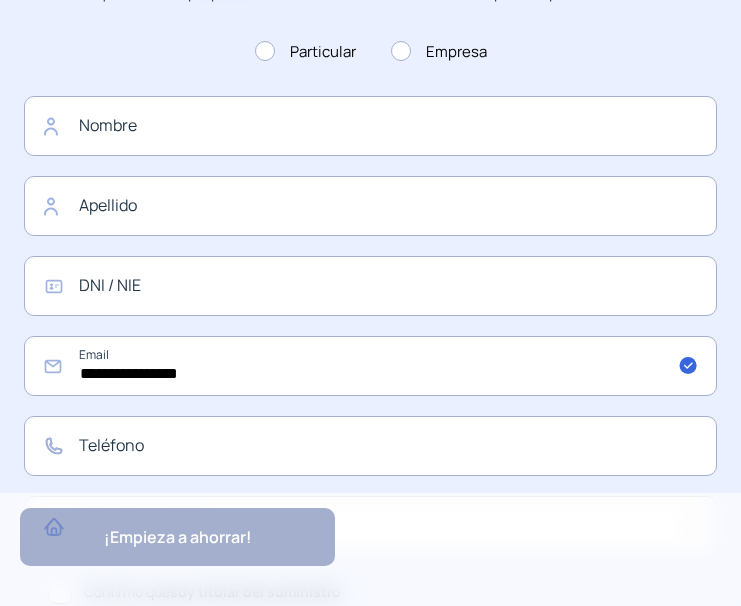 scroll, scrollTop: 600, scrollLeft: 0, axis: vertical 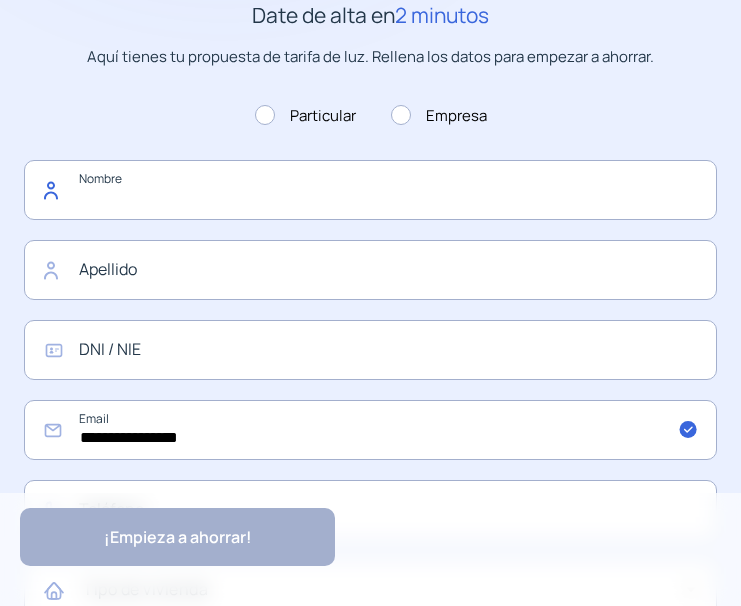 click 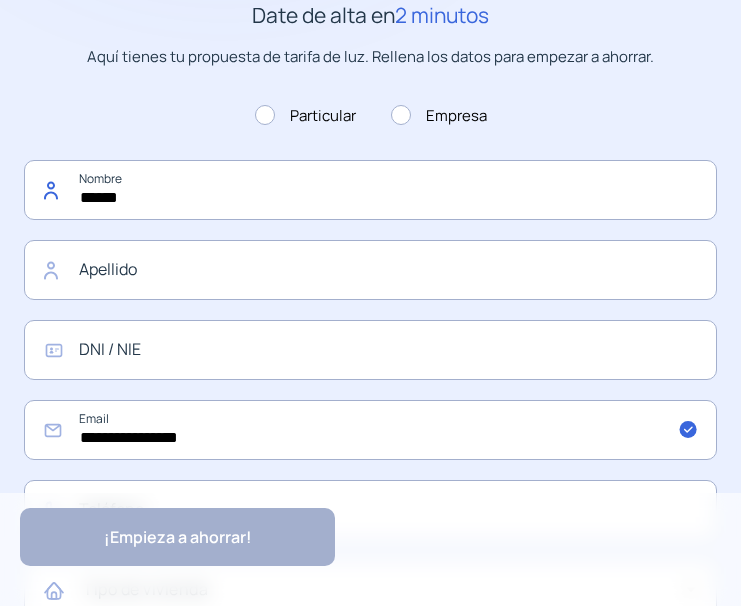 type on "******" 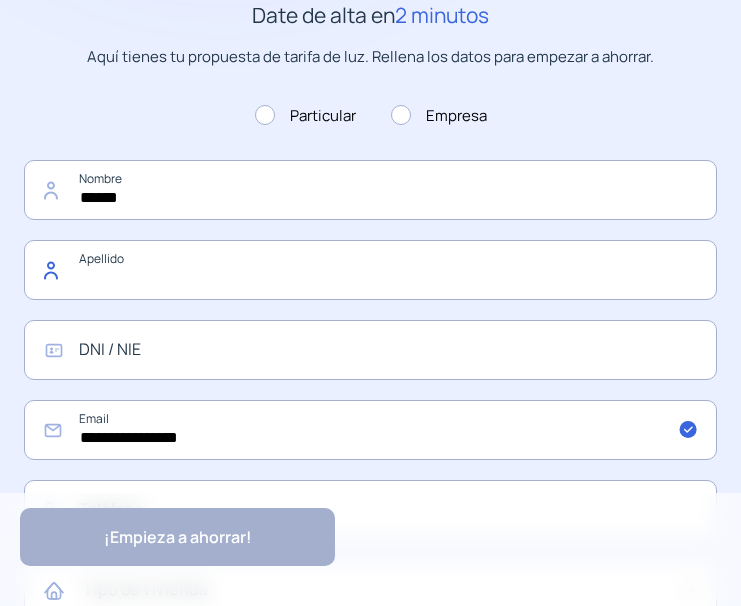 click 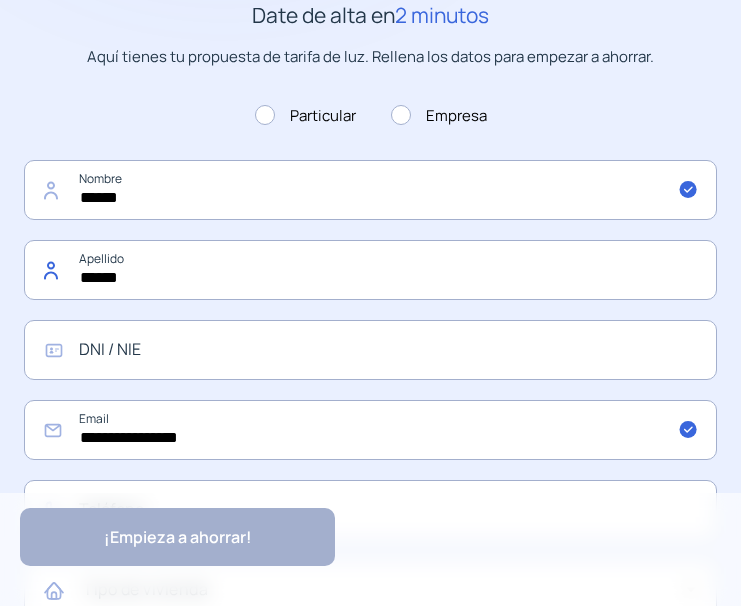 type on "******" 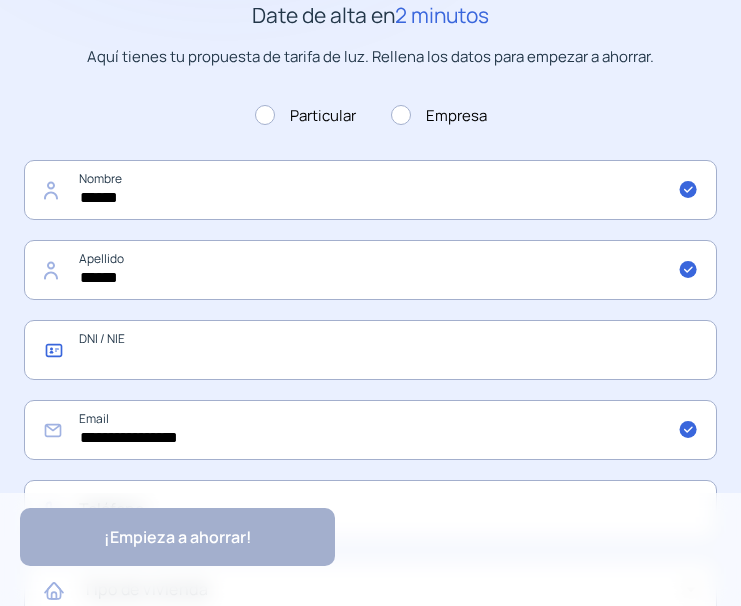 click 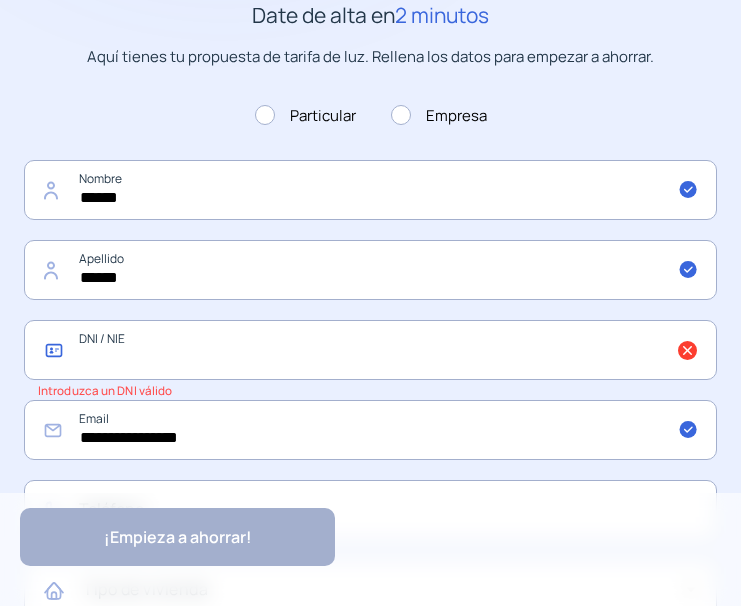 paste on "*********" 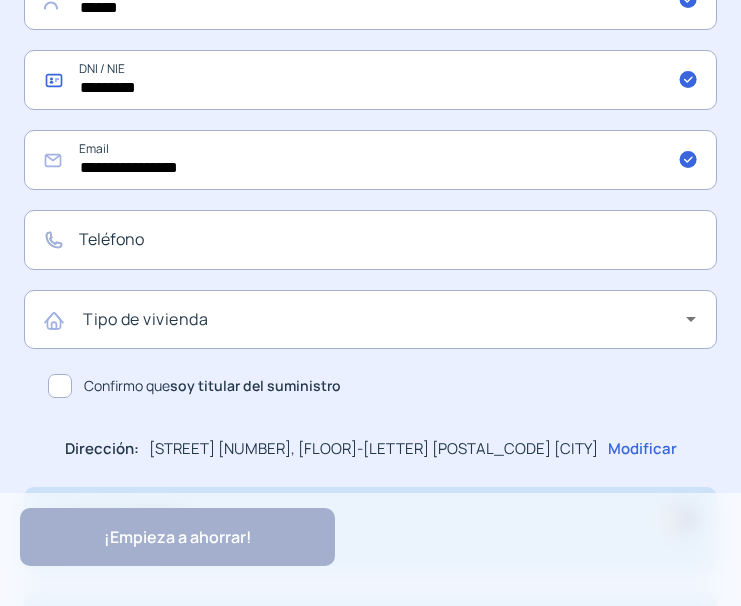 scroll, scrollTop: 900, scrollLeft: 0, axis: vertical 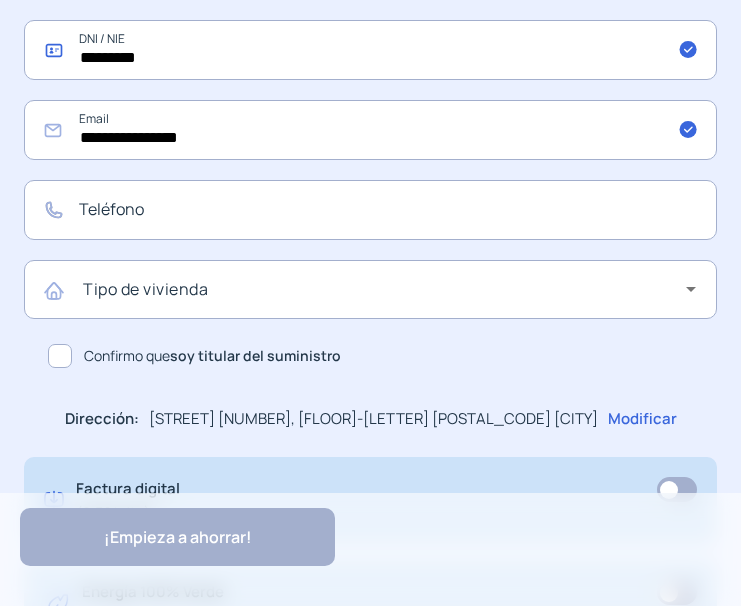 type on "*********" 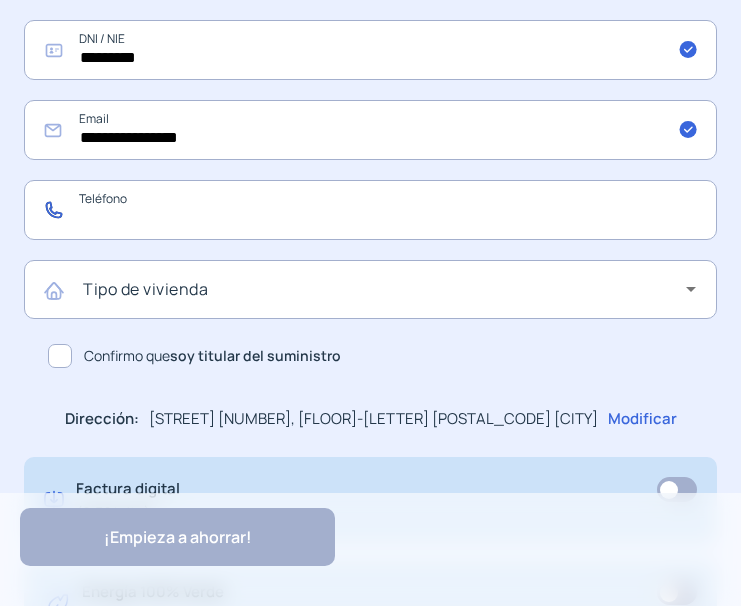click 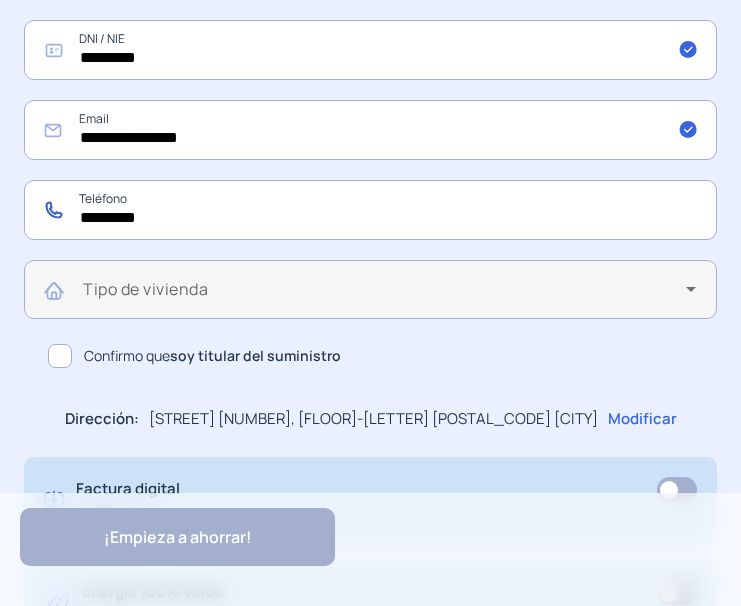type on "*********" 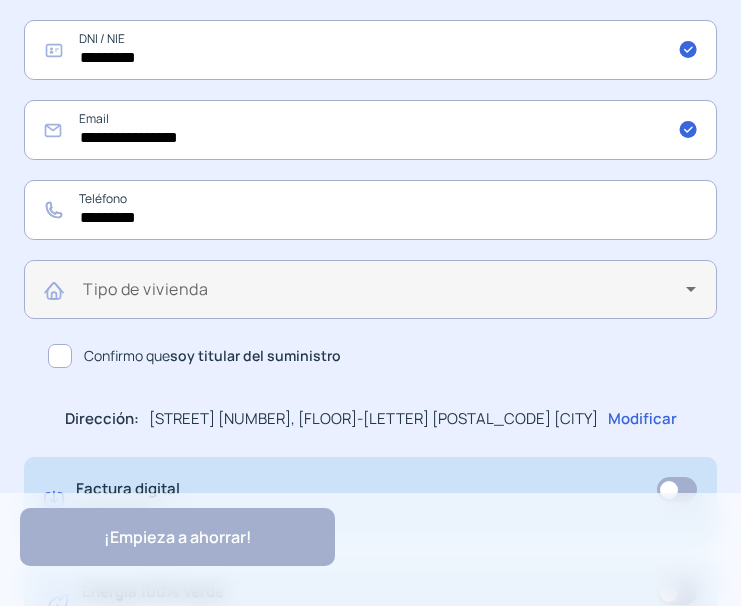click on "Tipo de vivienda" 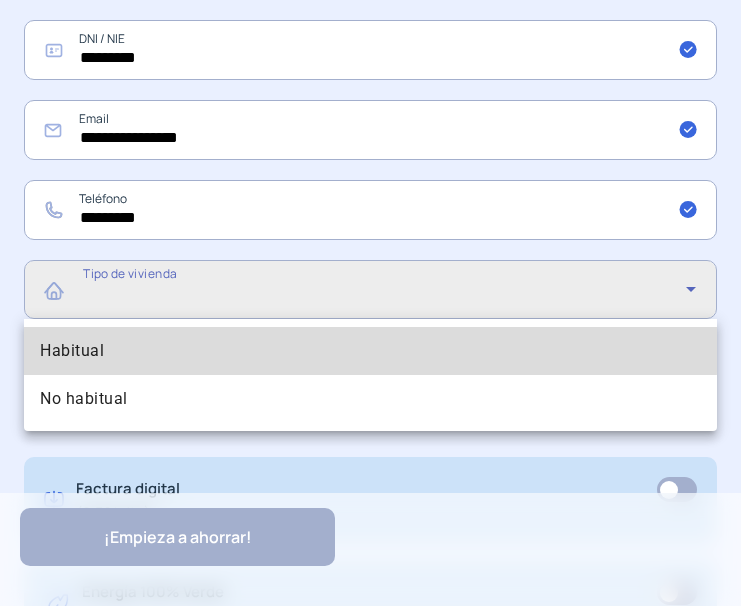 click on "Habitual" at bounding box center (370, 351) 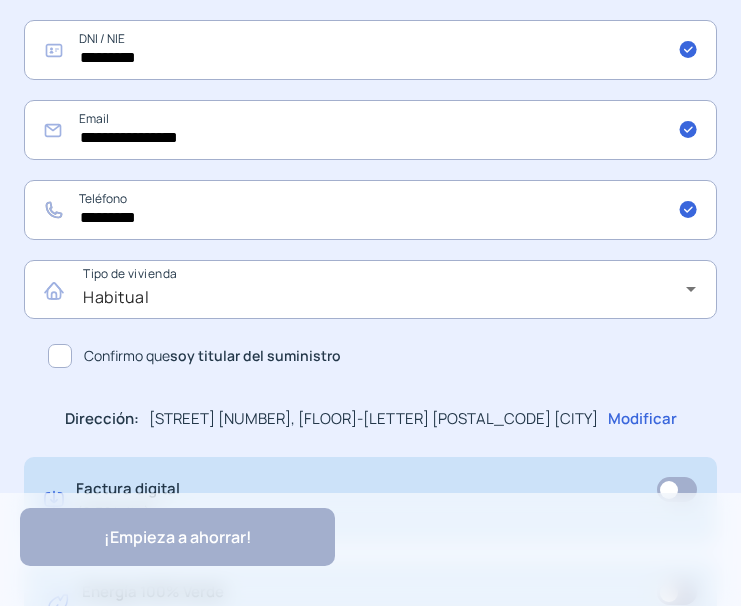 click on "Confirmo que  soy titular del suministro" 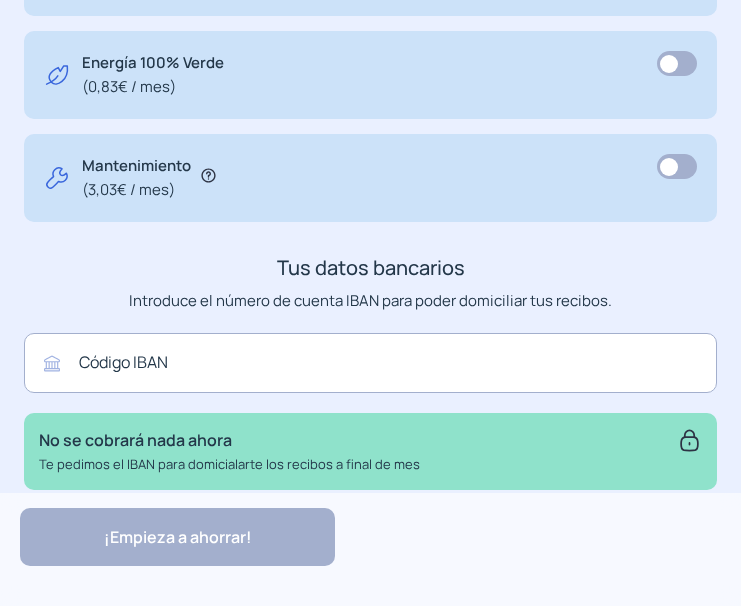scroll, scrollTop: 1458, scrollLeft: 0, axis: vertical 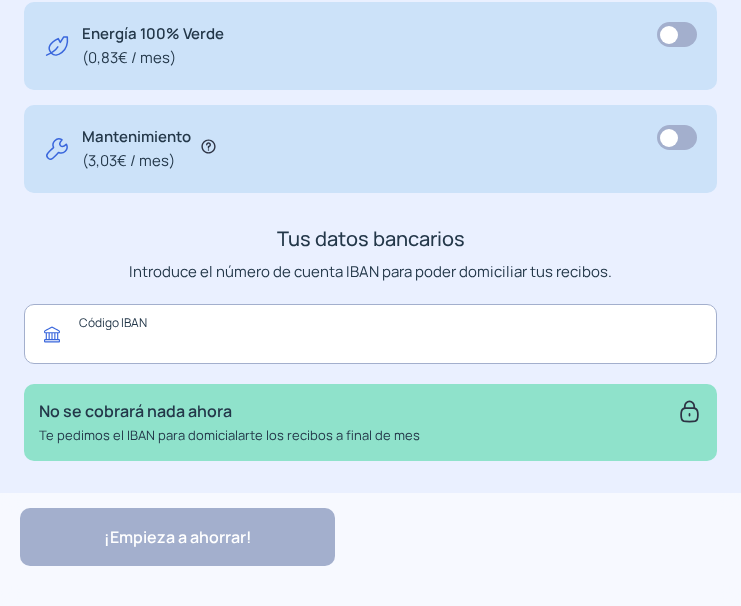 click 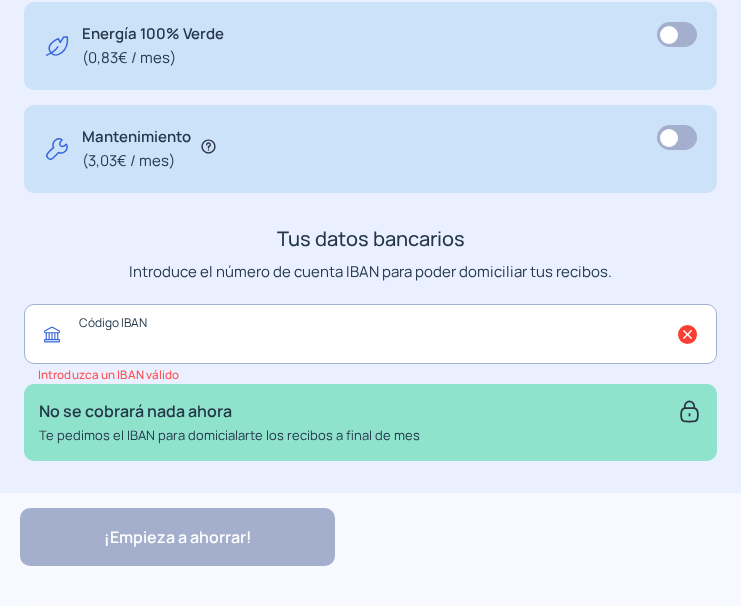 paste on "**********" 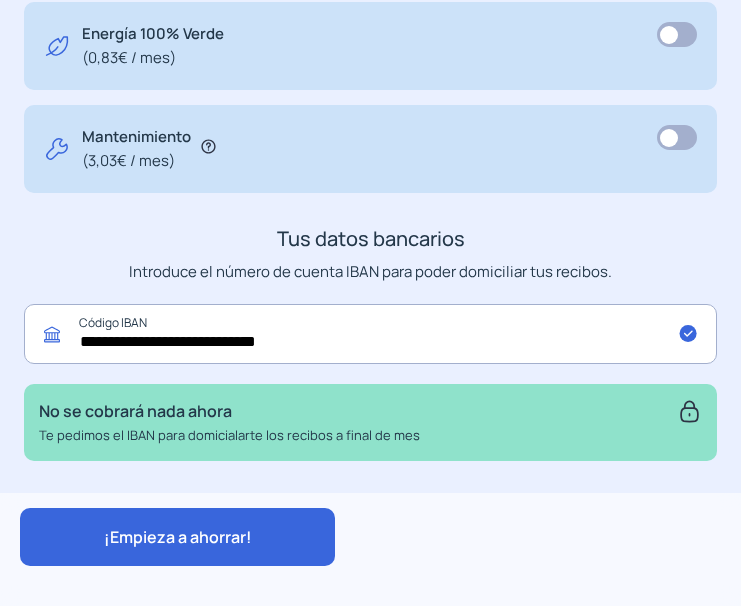 click on "**********" 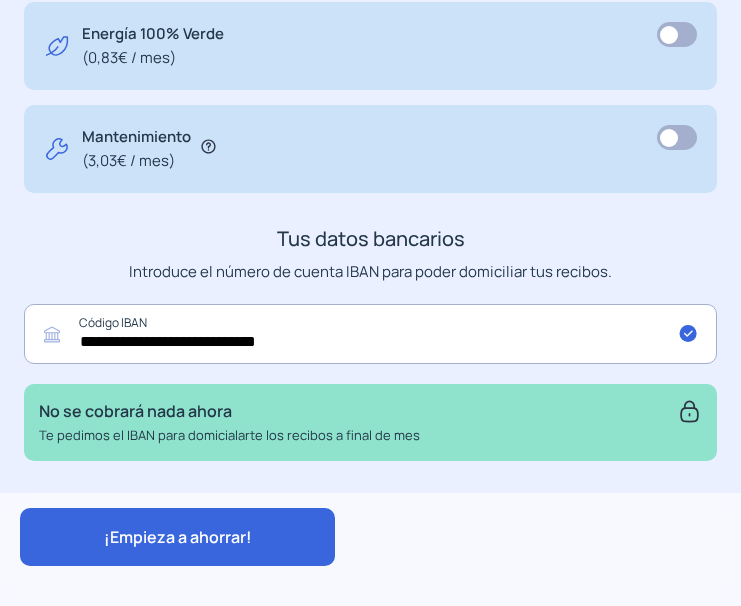 click on "¡Empieza a ahorrar!" 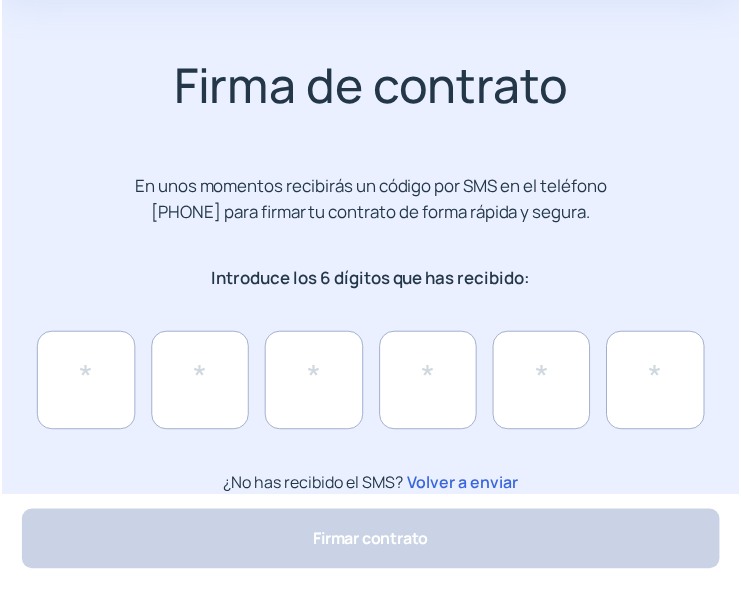 scroll, scrollTop: 89, scrollLeft: 0, axis: vertical 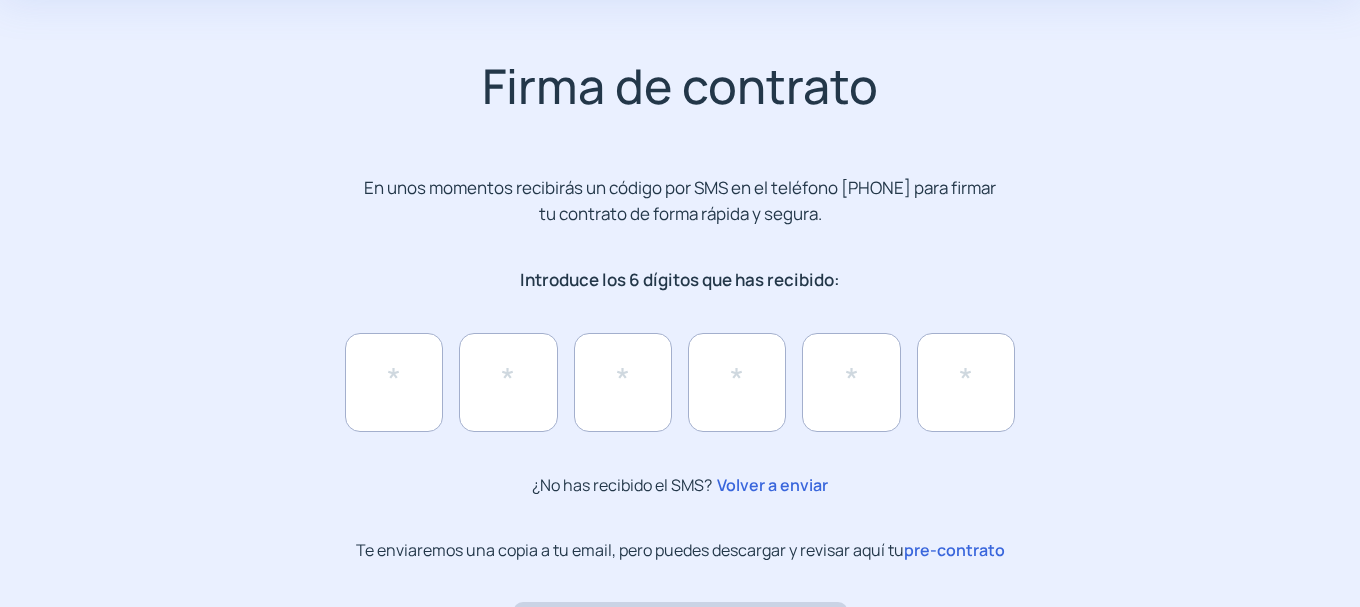 click on "pre-contrato" 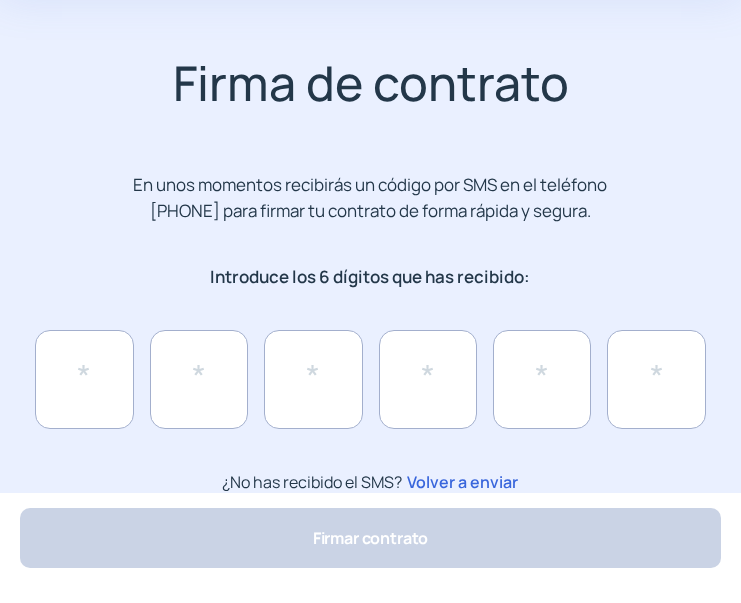 scroll, scrollTop: 133, scrollLeft: 0, axis: vertical 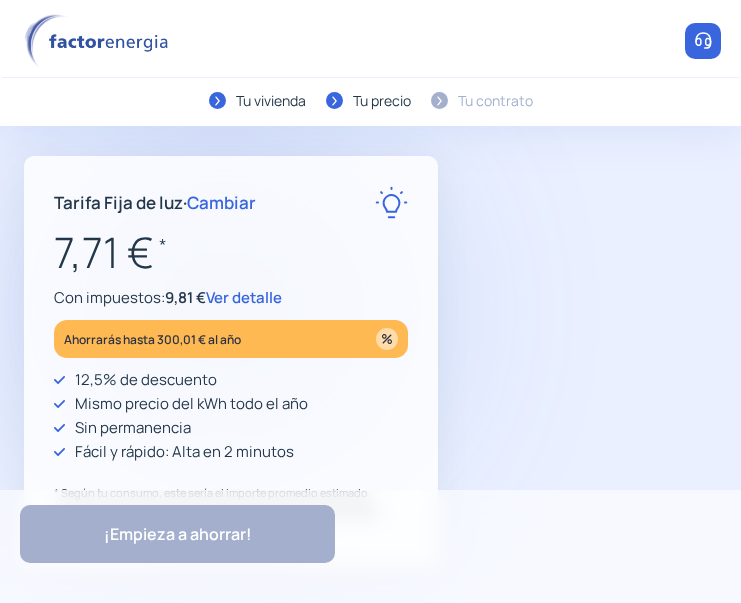 type on "******" 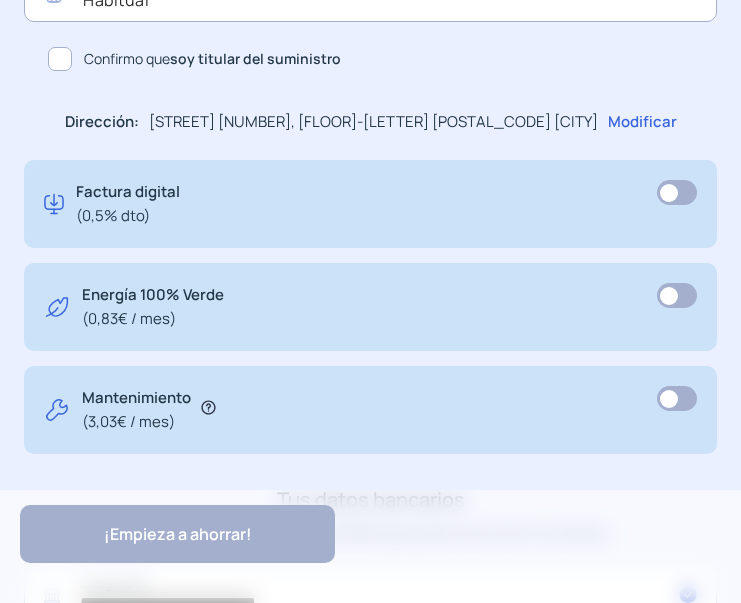 scroll, scrollTop: 861, scrollLeft: 0, axis: vertical 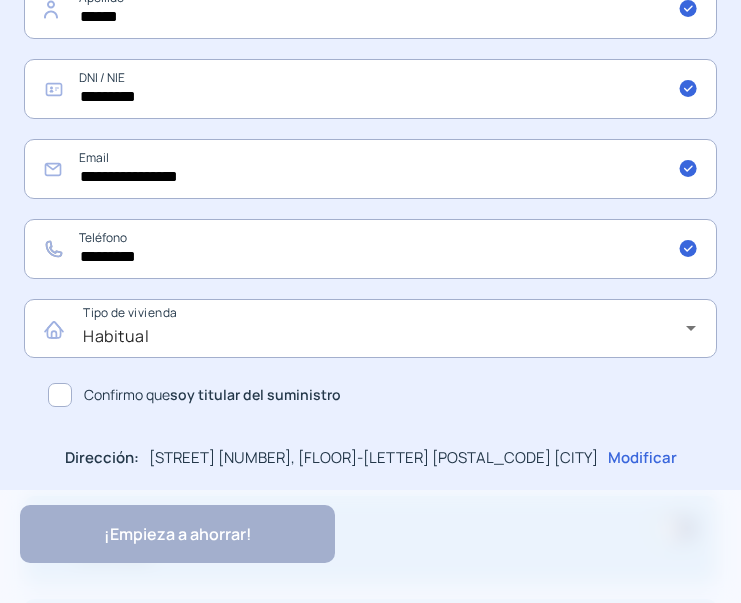 click on "Modificar" 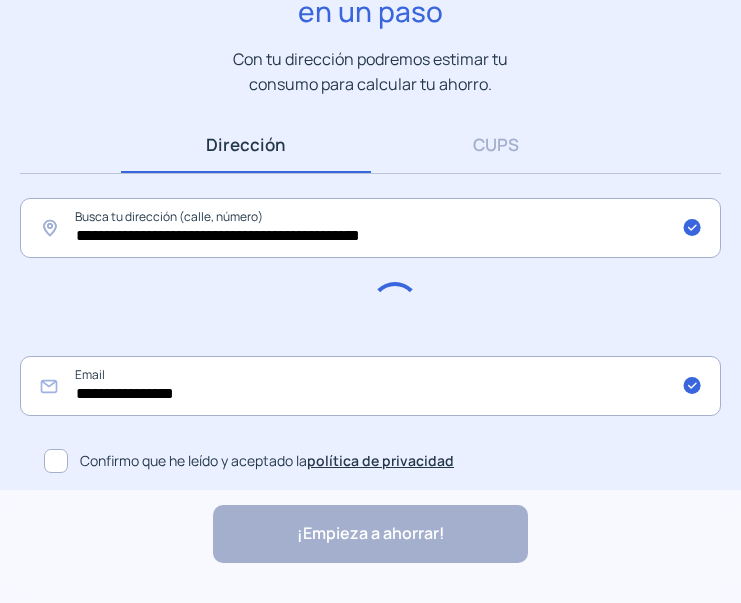 scroll, scrollTop: 0, scrollLeft: 0, axis: both 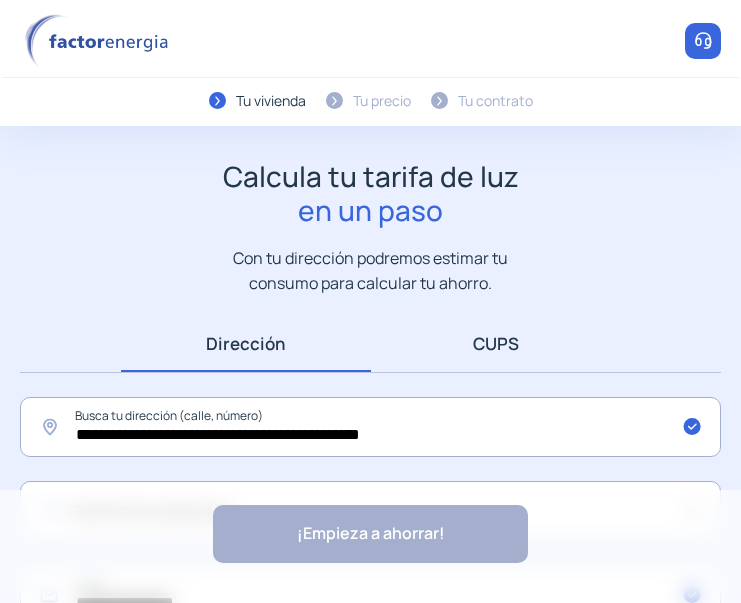click on "CUPS" at bounding box center [496, 343] 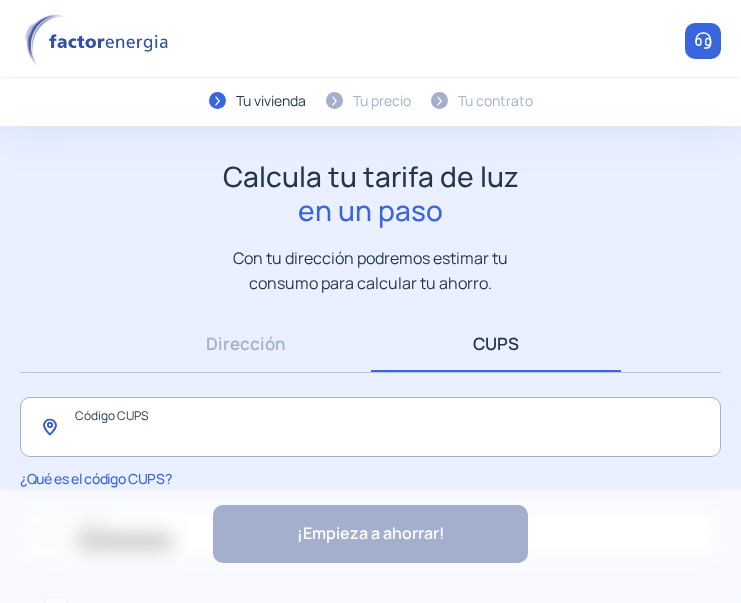 click 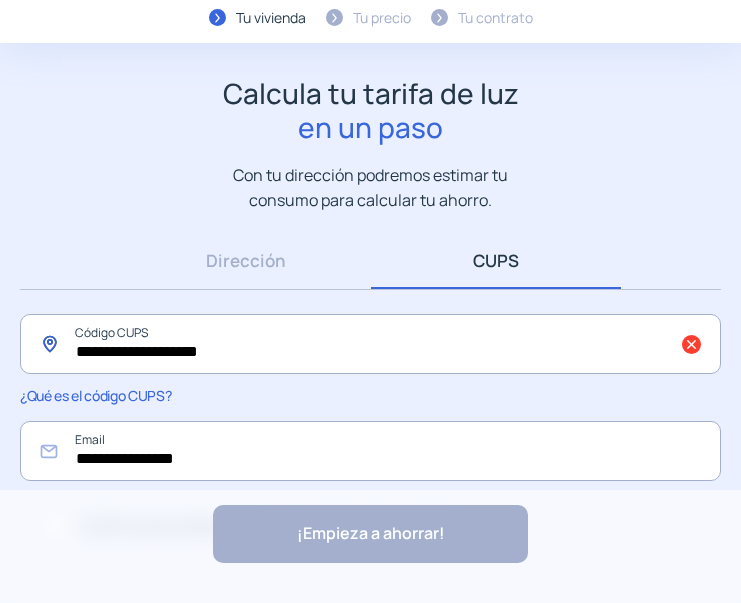 scroll, scrollTop: 148, scrollLeft: 0, axis: vertical 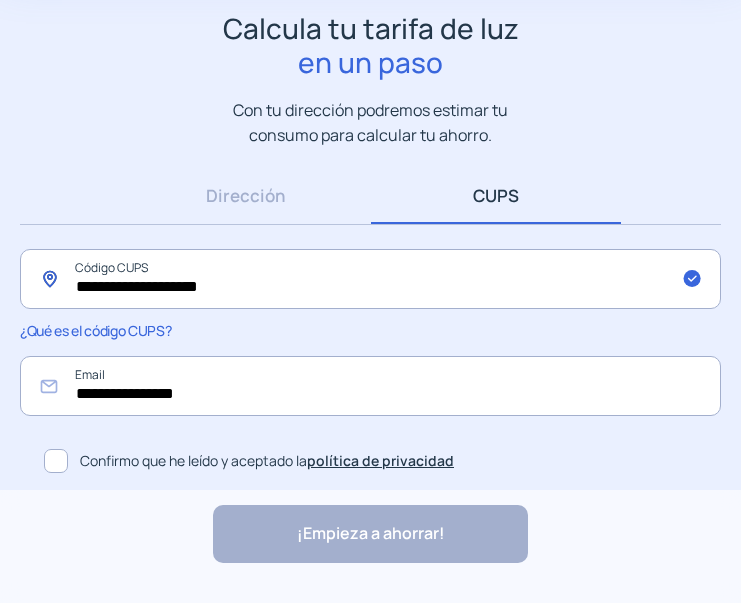type on "**********" 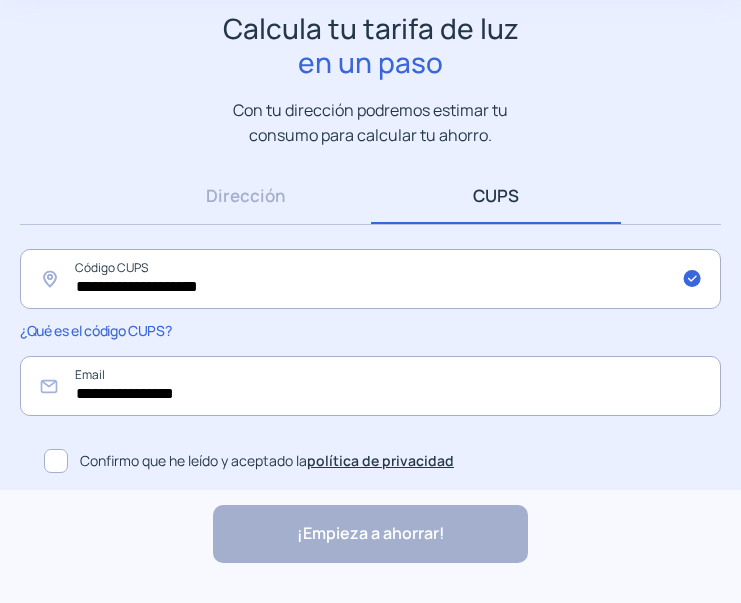 click on "Confirmo que he leído y aceptado la  política de privacidad" 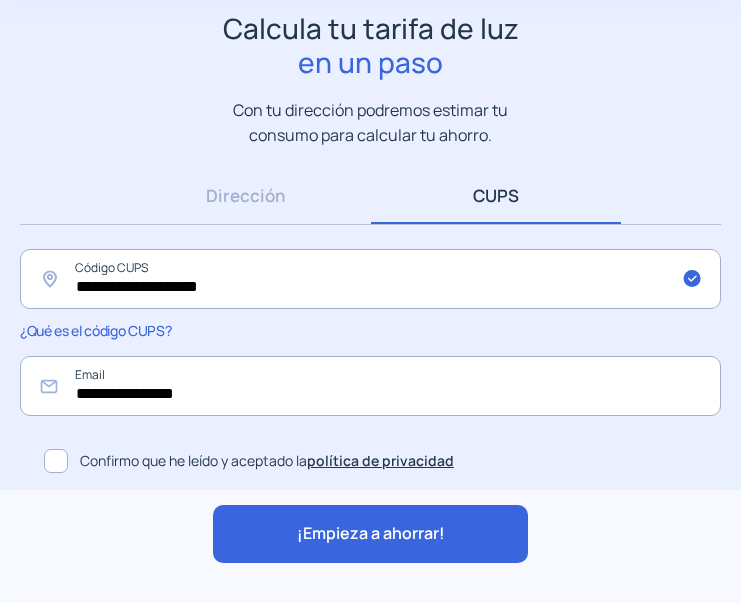 click on "¡Empieza a ahorrar!" 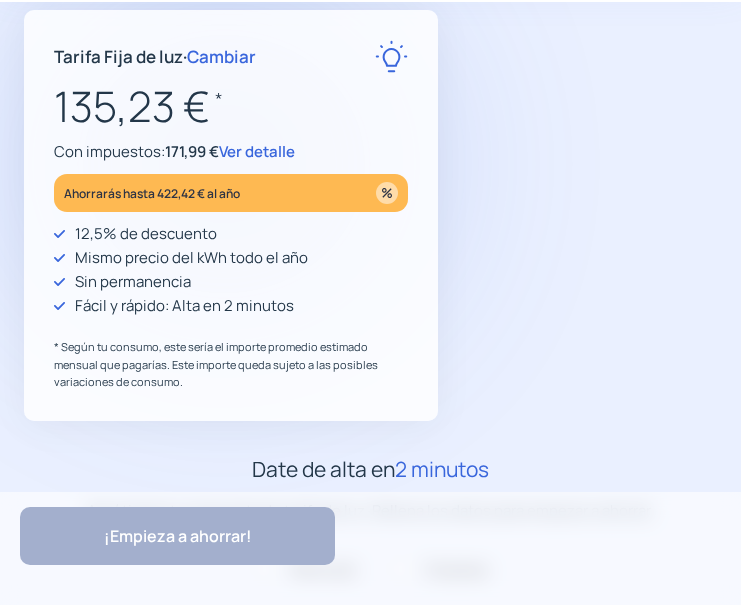 scroll, scrollTop: 0, scrollLeft: 0, axis: both 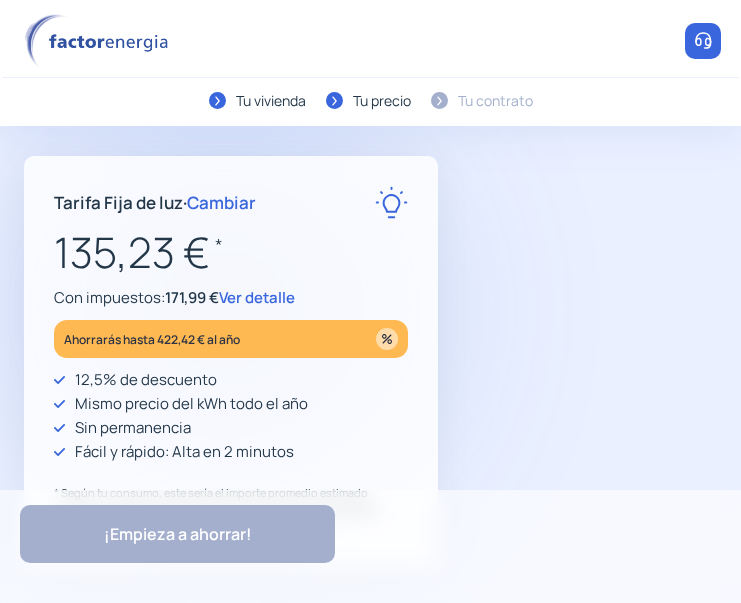 type on "******" 